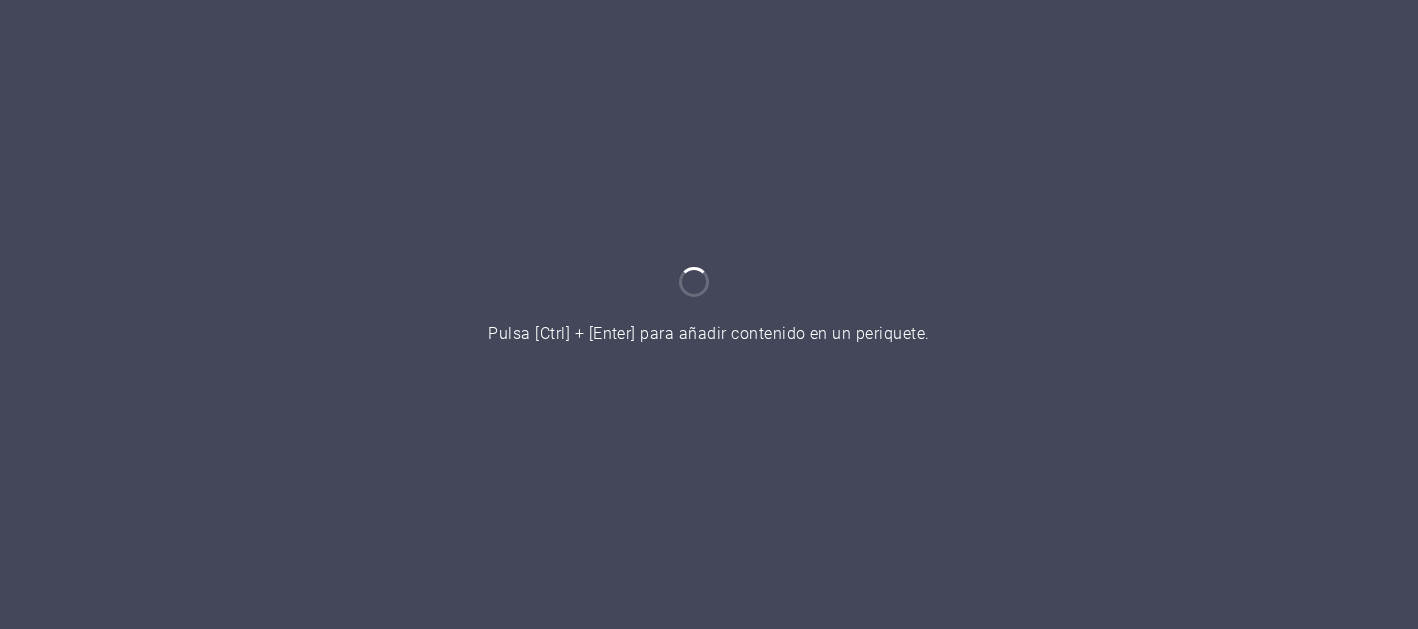 scroll, scrollTop: 0, scrollLeft: 0, axis: both 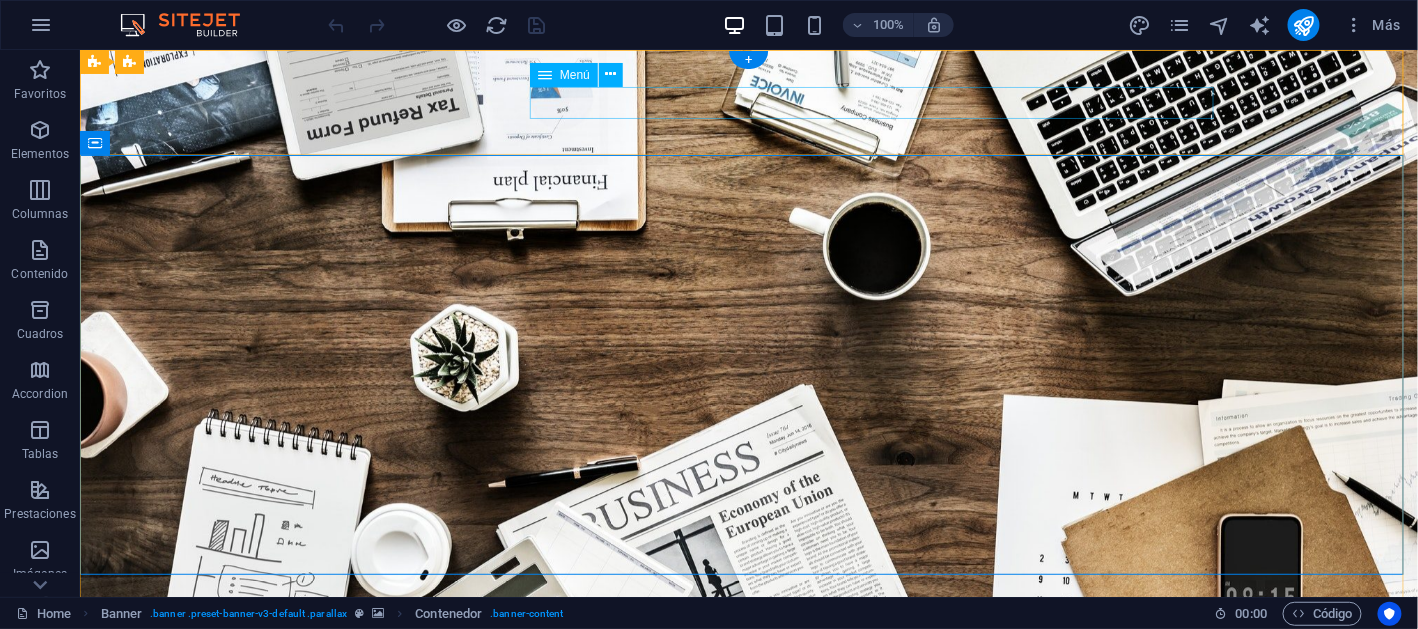 click on "INICIO Nosotros Servicios Proyectos Equipo Contacto" at bounding box center (748, 730) 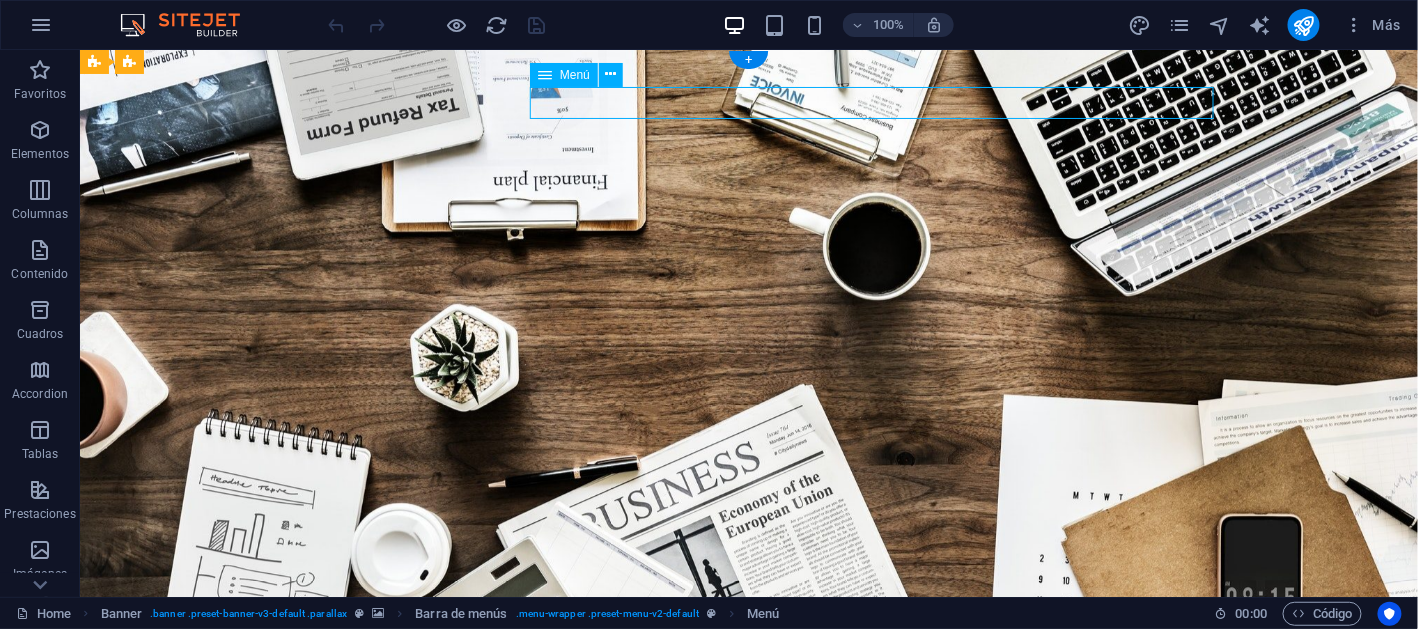 click on "INICIO Nosotros Servicios Proyectos Equipo Contacto" at bounding box center (748, 730) 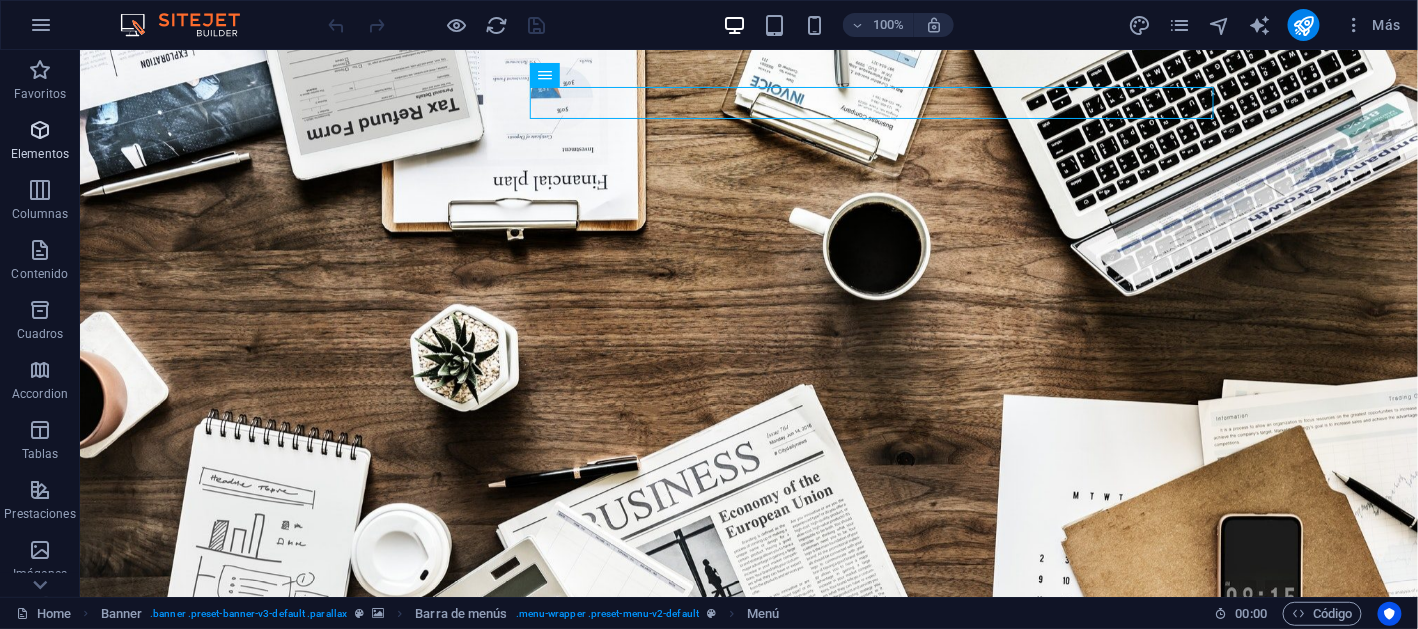 click at bounding box center [40, 130] 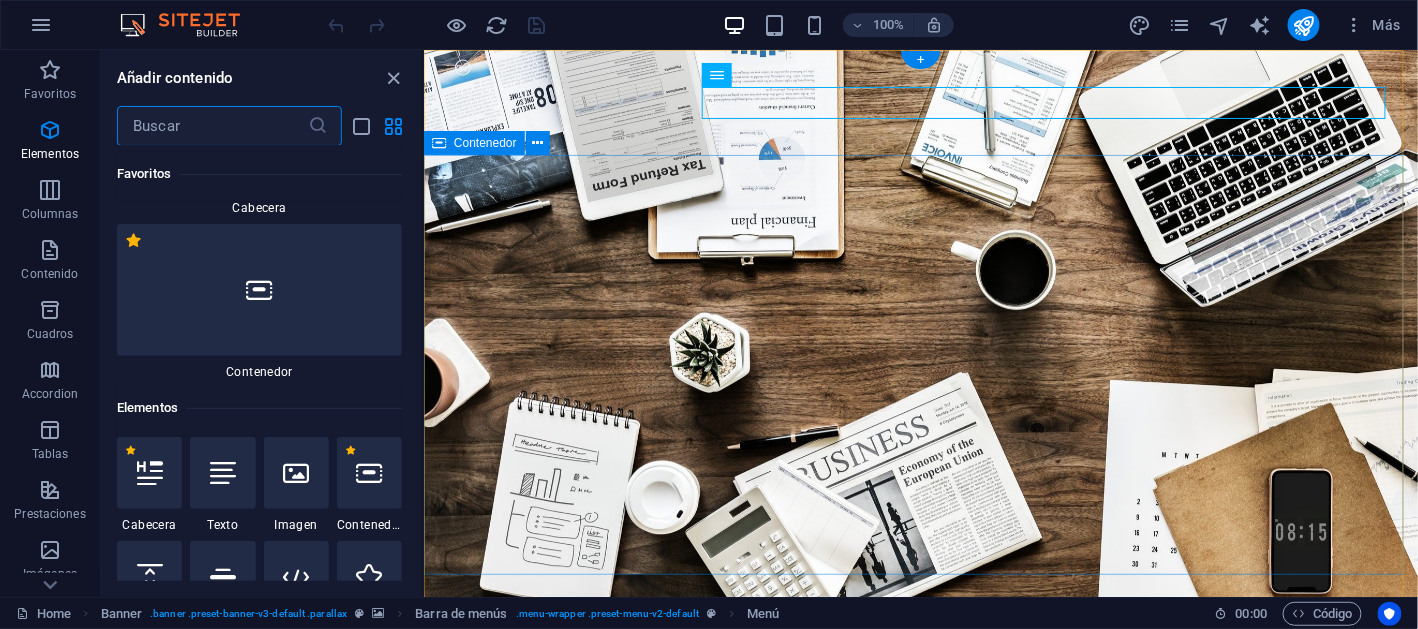 scroll, scrollTop: 377, scrollLeft: 0, axis: vertical 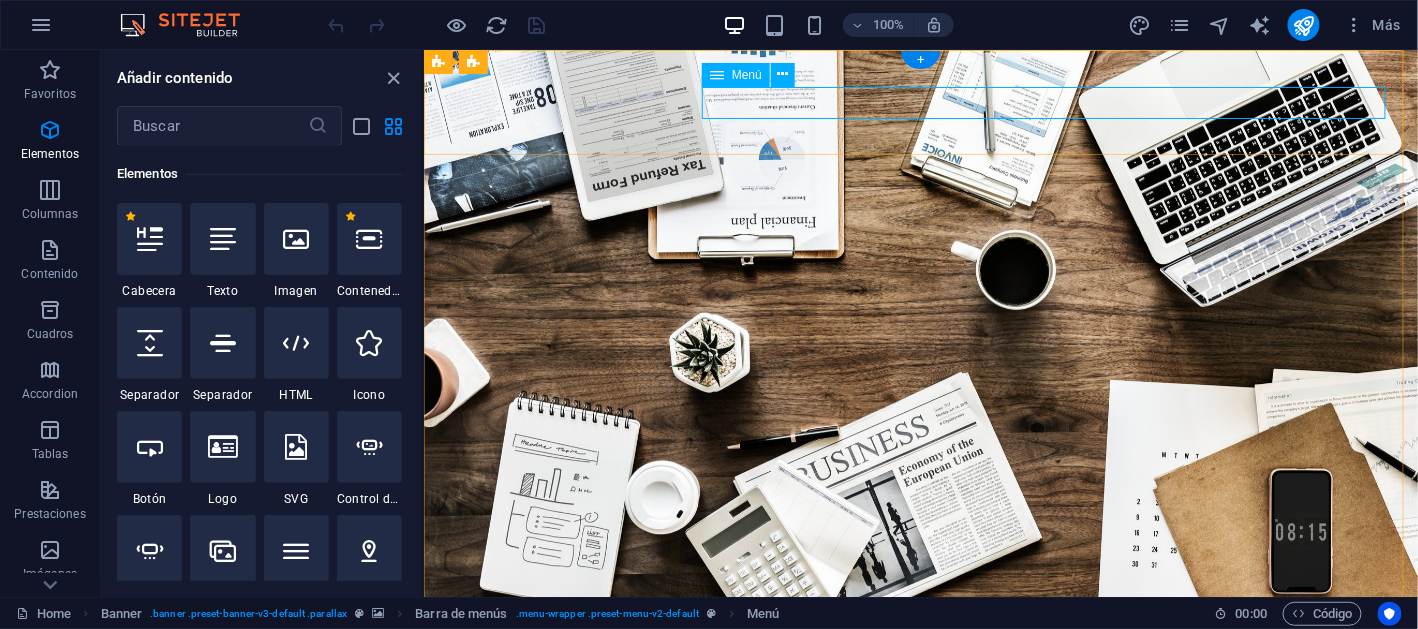 click on "INICIO Nosotros Servicios Proyectos Equipo Contacto" at bounding box center (920, 730) 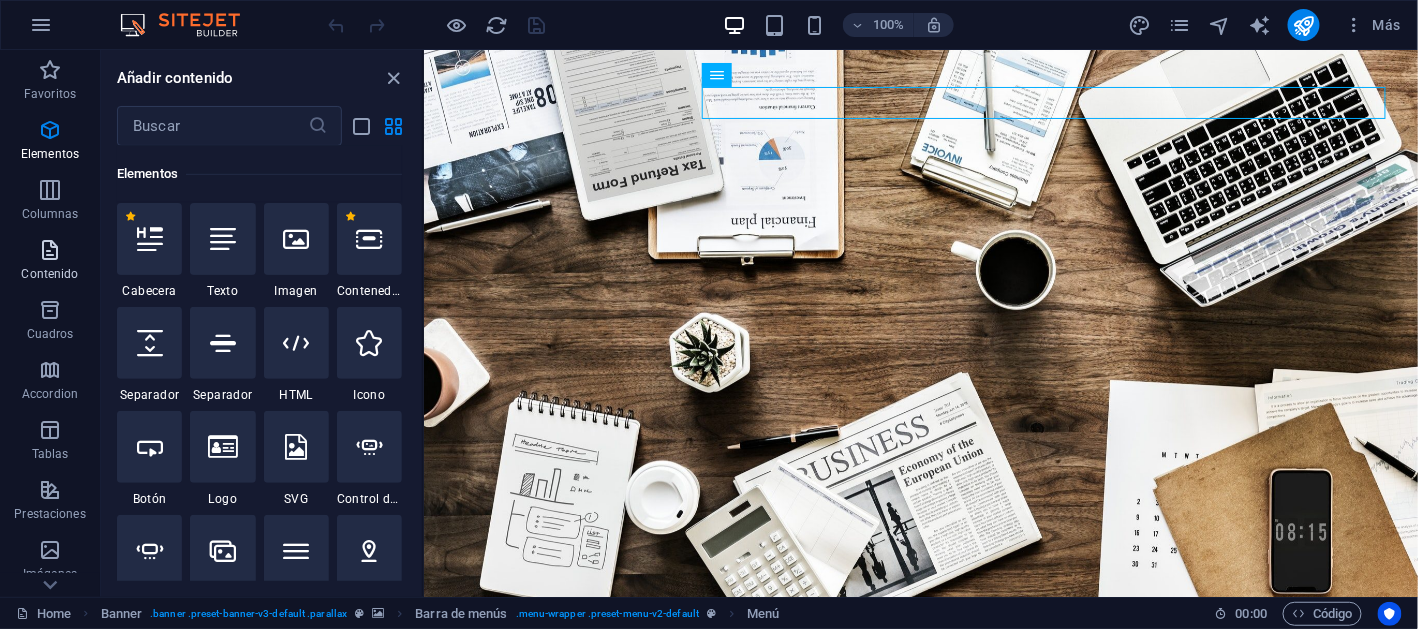 click at bounding box center [50, 250] 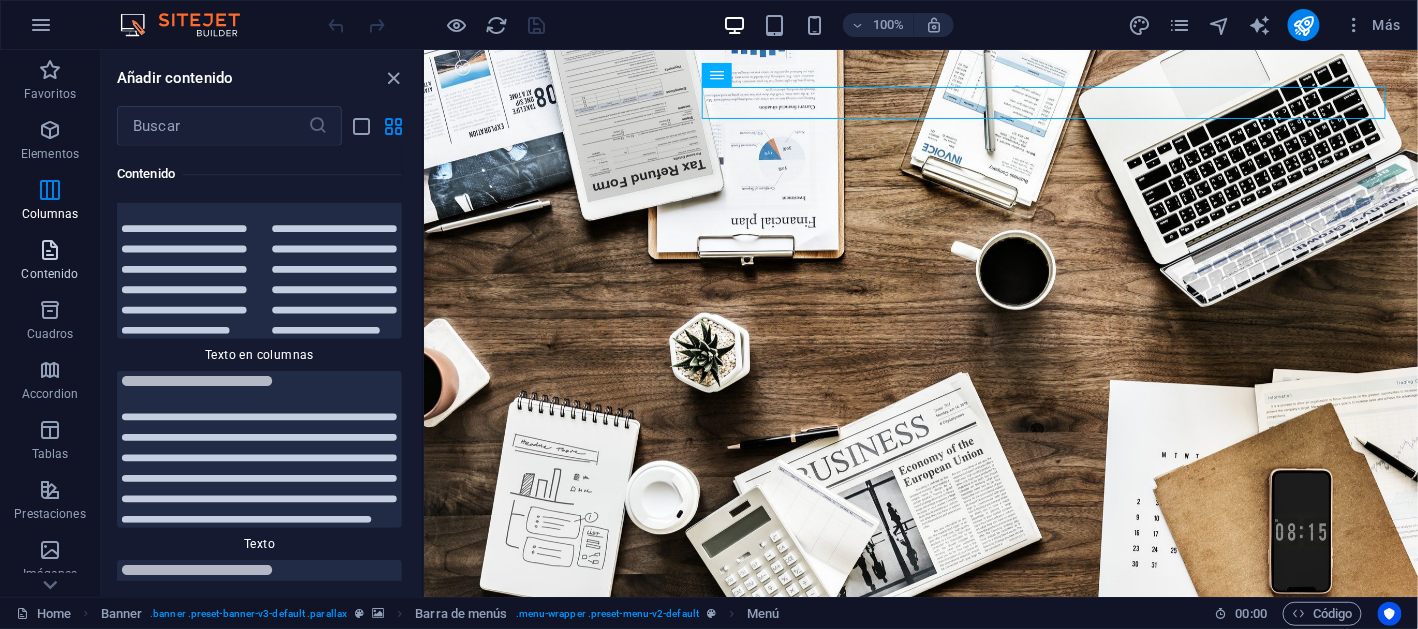 scroll, scrollTop: 6806, scrollLeft: 0, axis: vertical 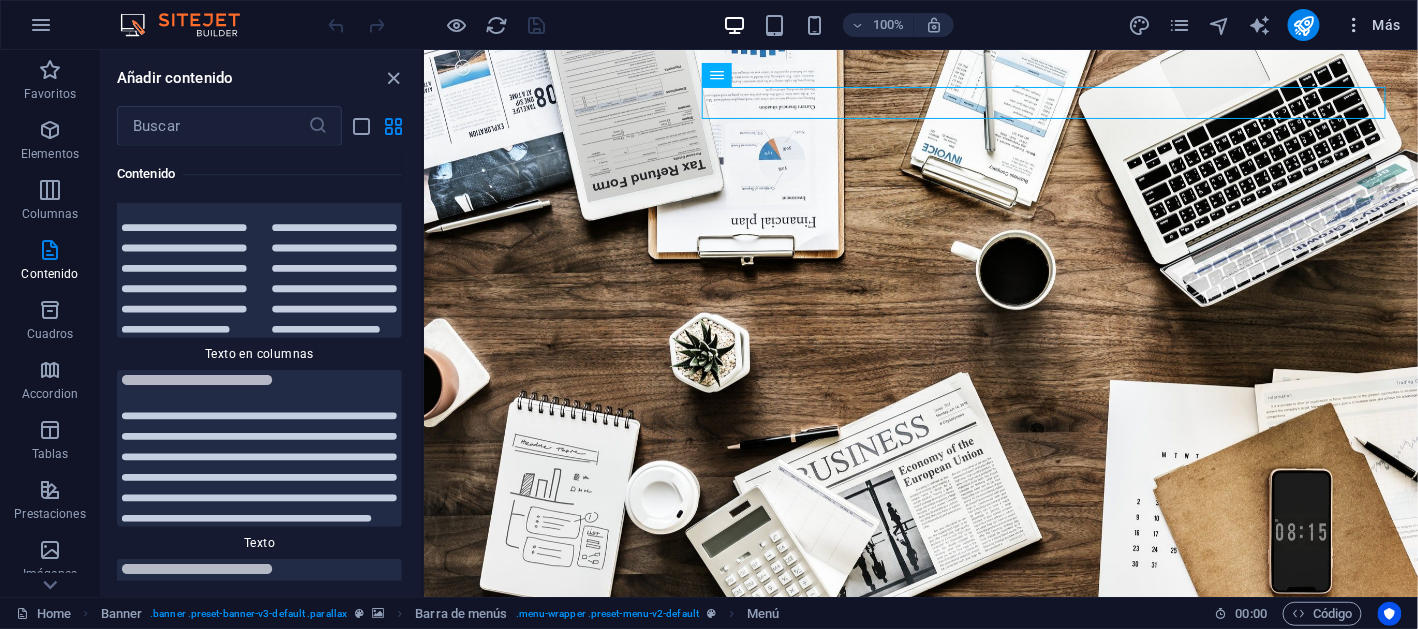click at bounding box center [1354, 25] 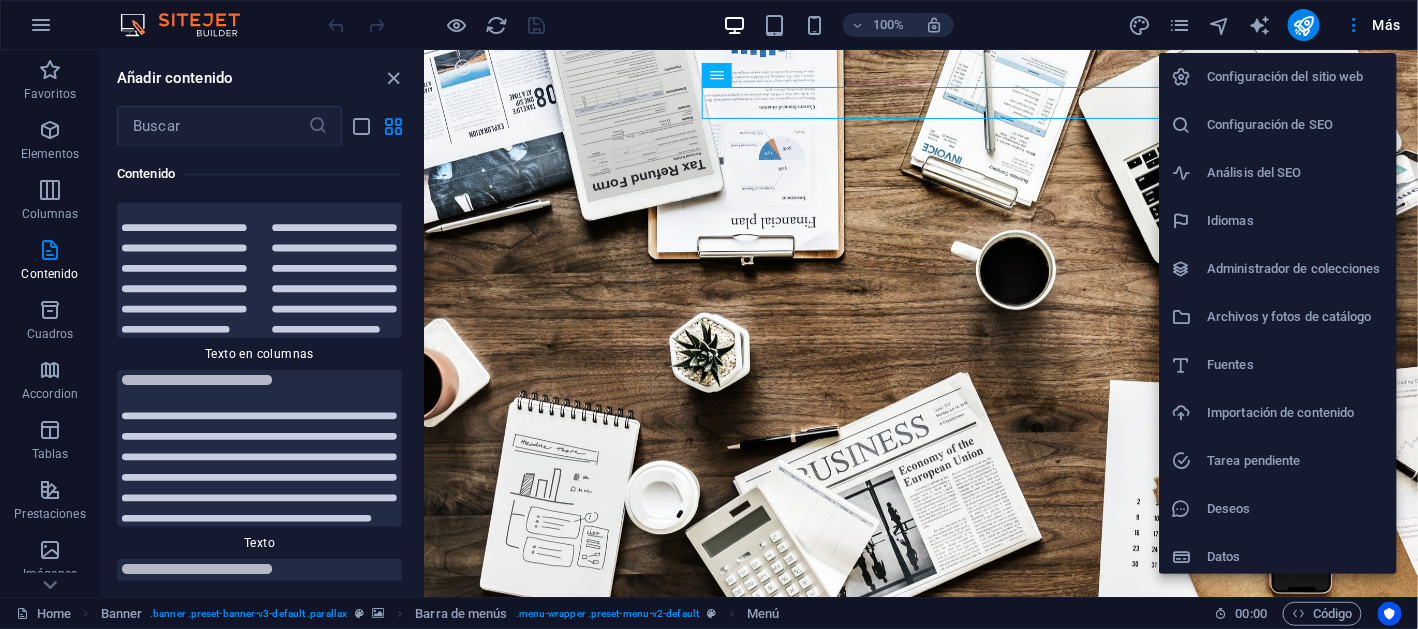 click at bounding box center [709, 314] 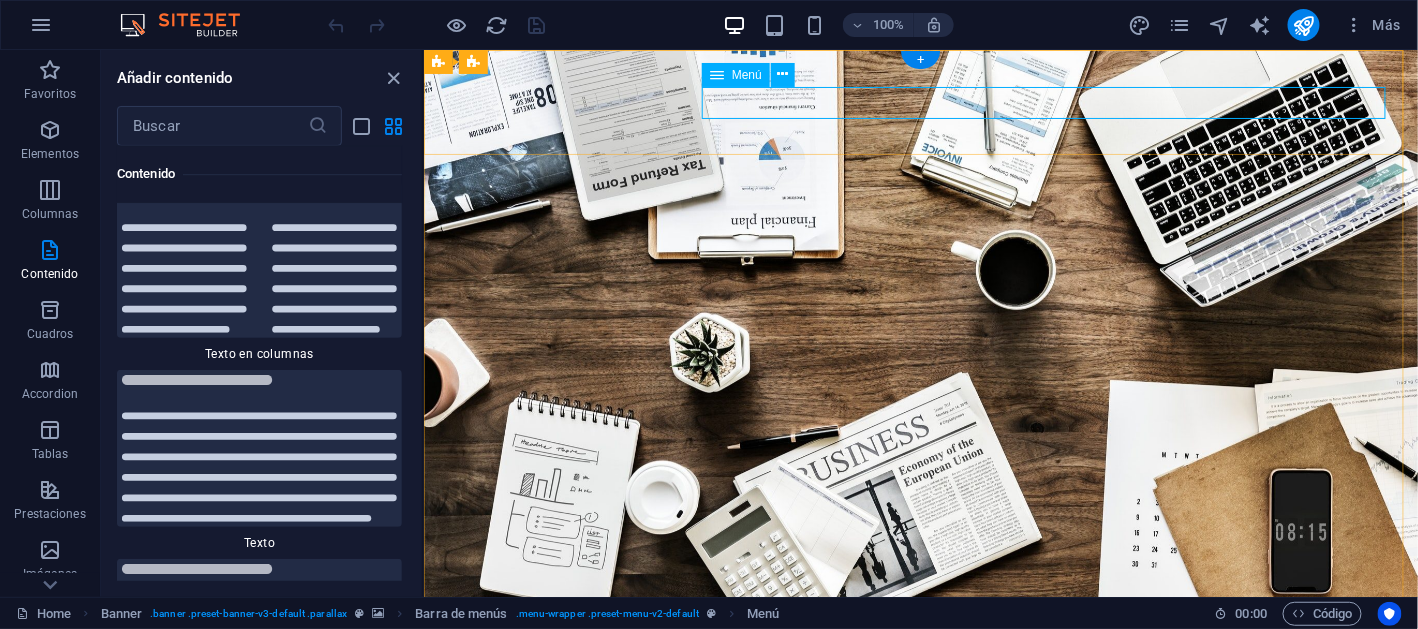 click on "INICIO Nosotros Servicios Proyectos Equipo Contacto" at bounding box center [920, 730] 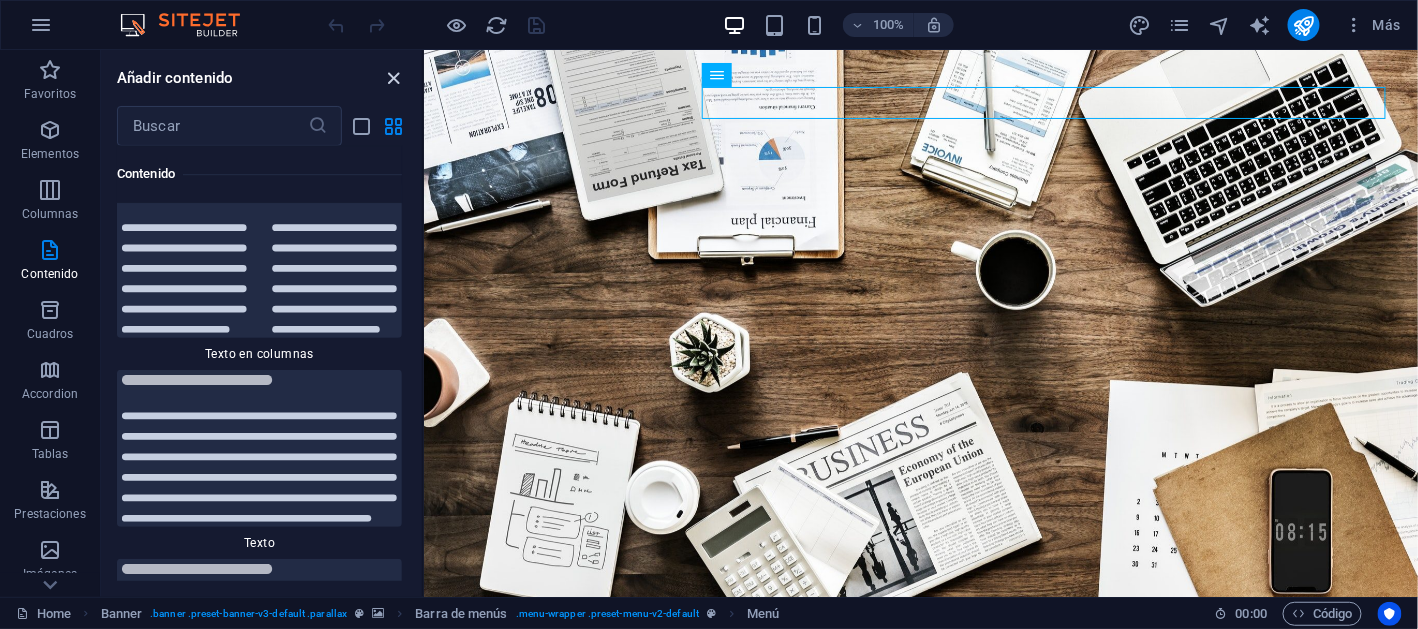 click at bounding box center [394, 78] 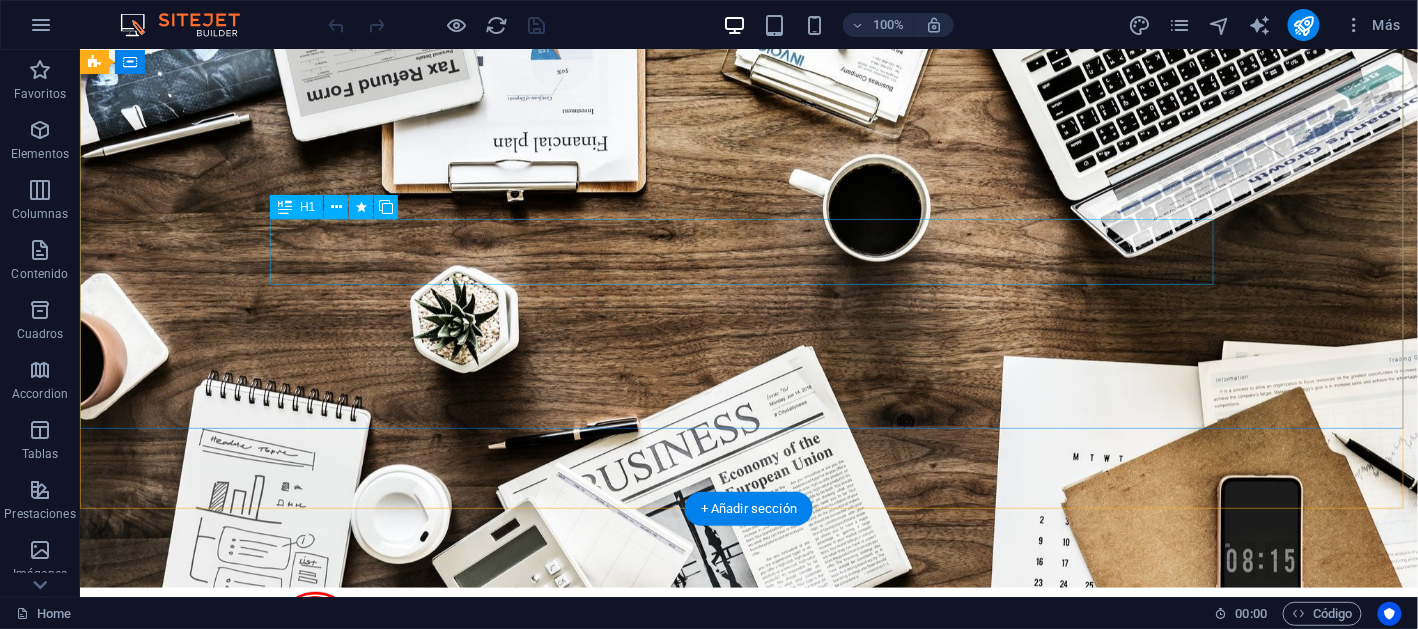 scroll, scrollTop: 0, scrollLeft: 0, axis: both 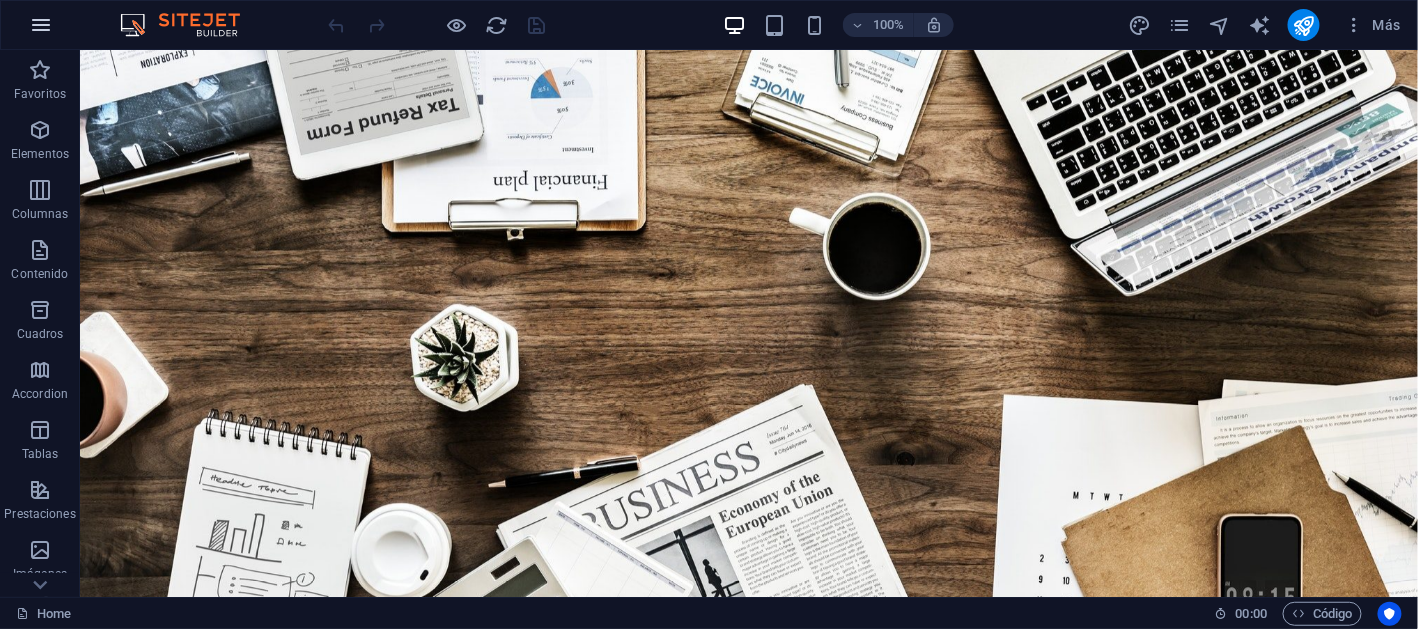 click at bounding box center (41, 25) 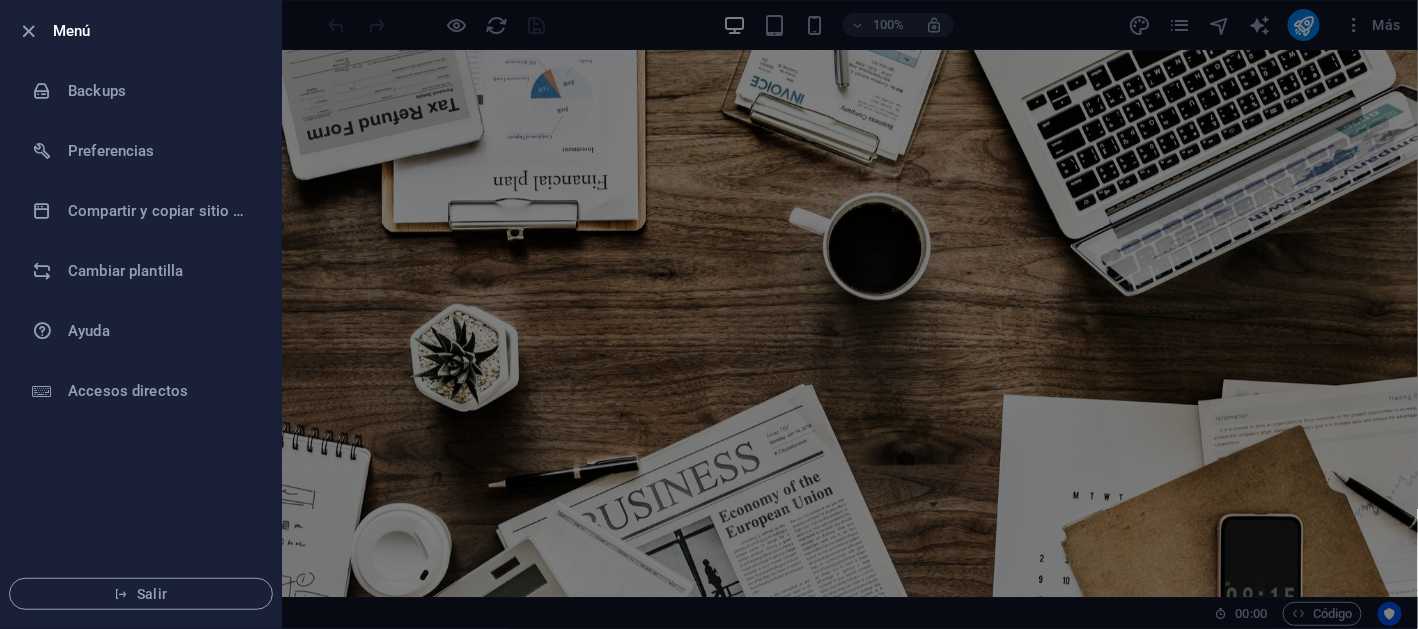 click at bounding box center [29, 31] 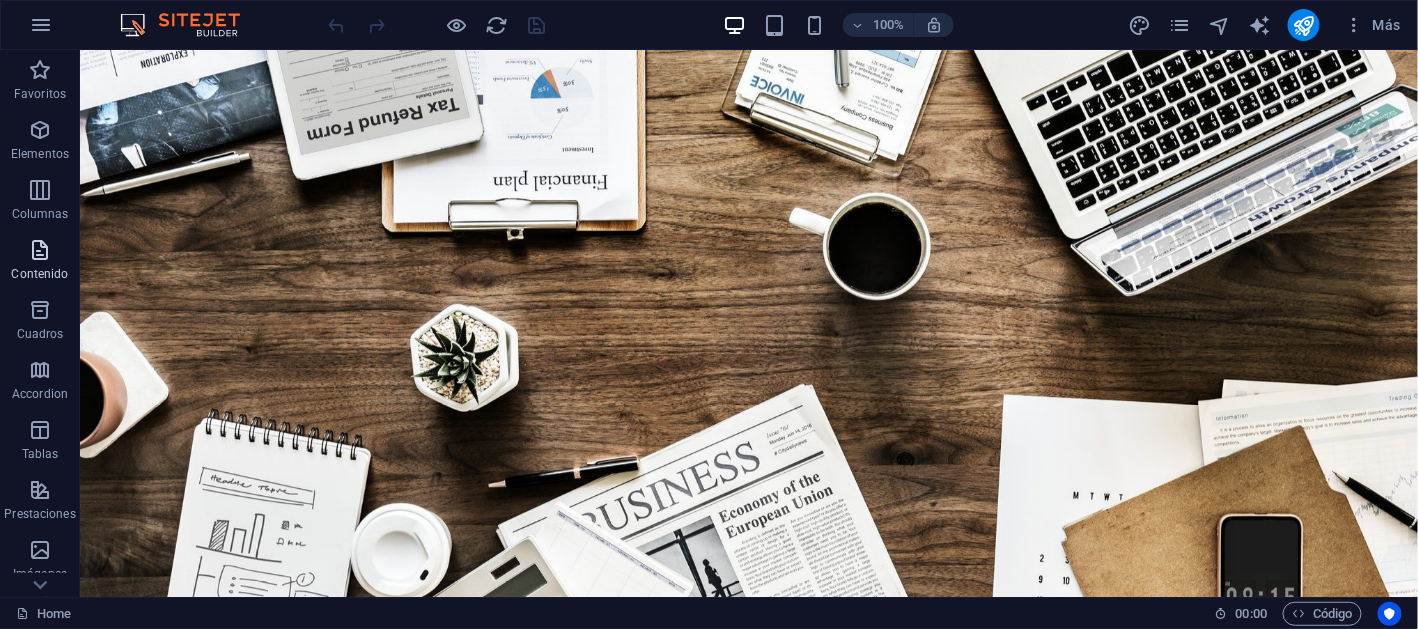 click on "Contenido" at bounding box center (40, 262) 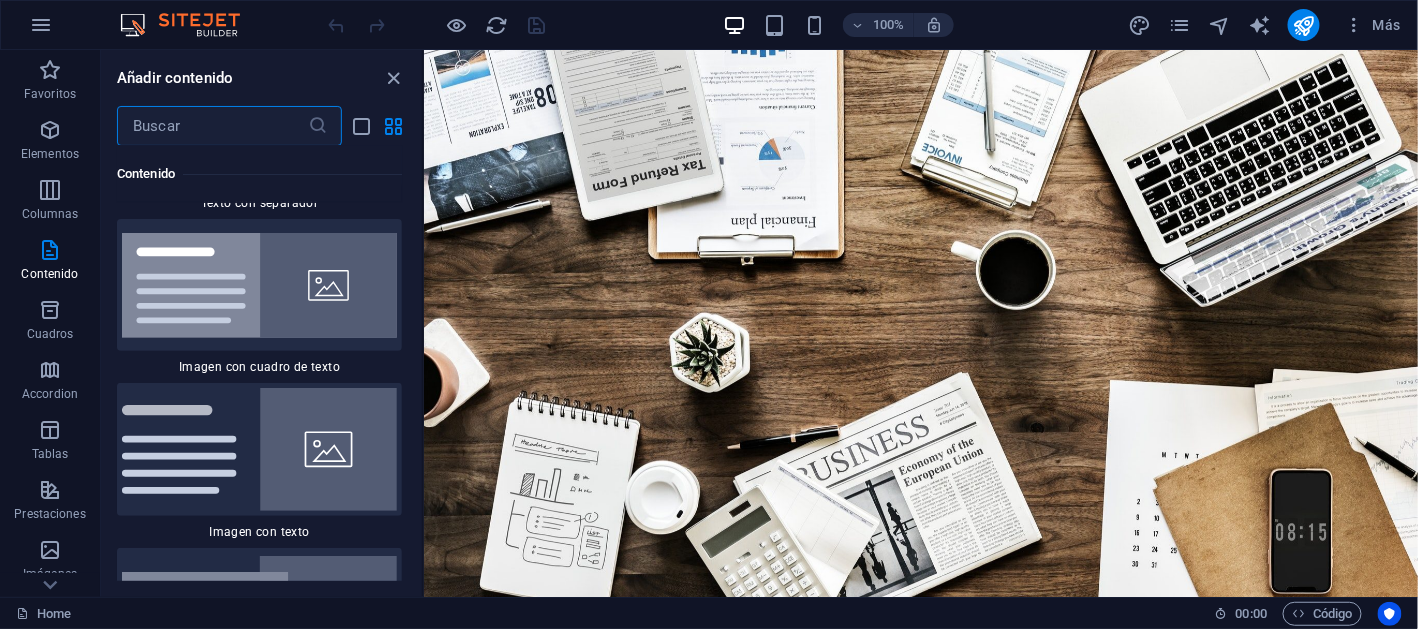 scroll, scrollTop: 7336, scrollLeft: 0, axis: vertical 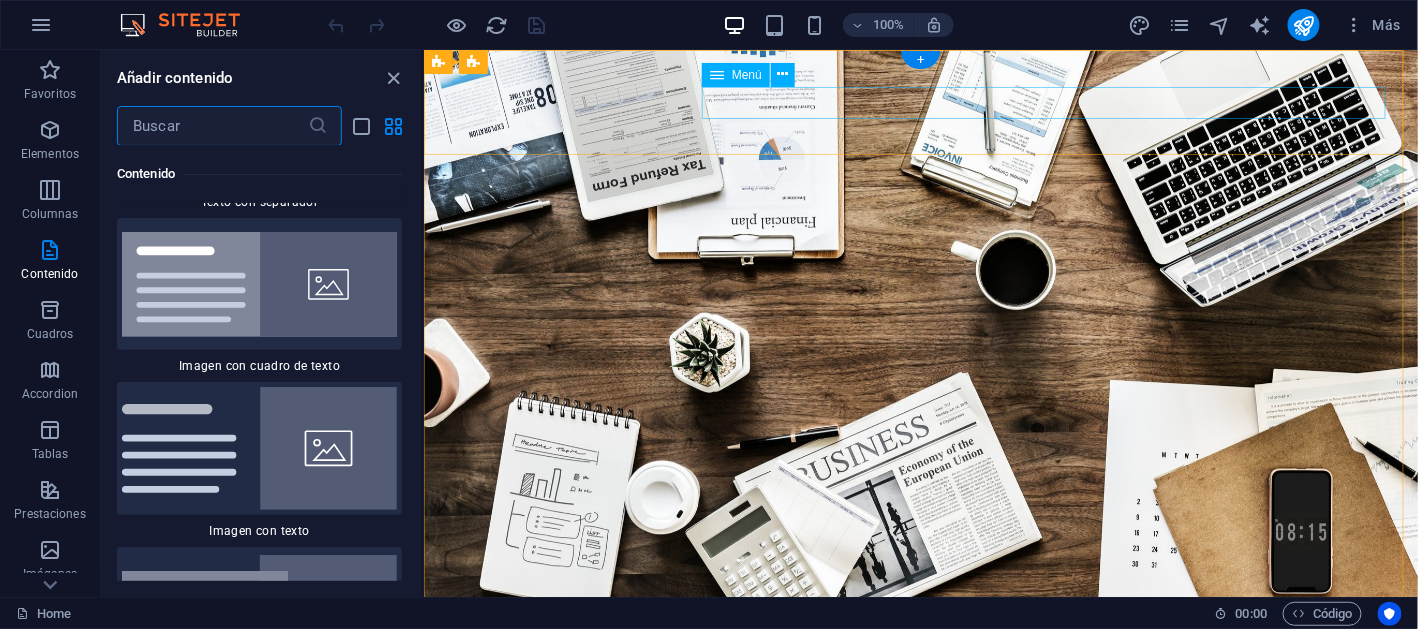 click on "INICIO Nosotros Servicios Proyectos Equipo Contacto" at bounding box center (920, 730) 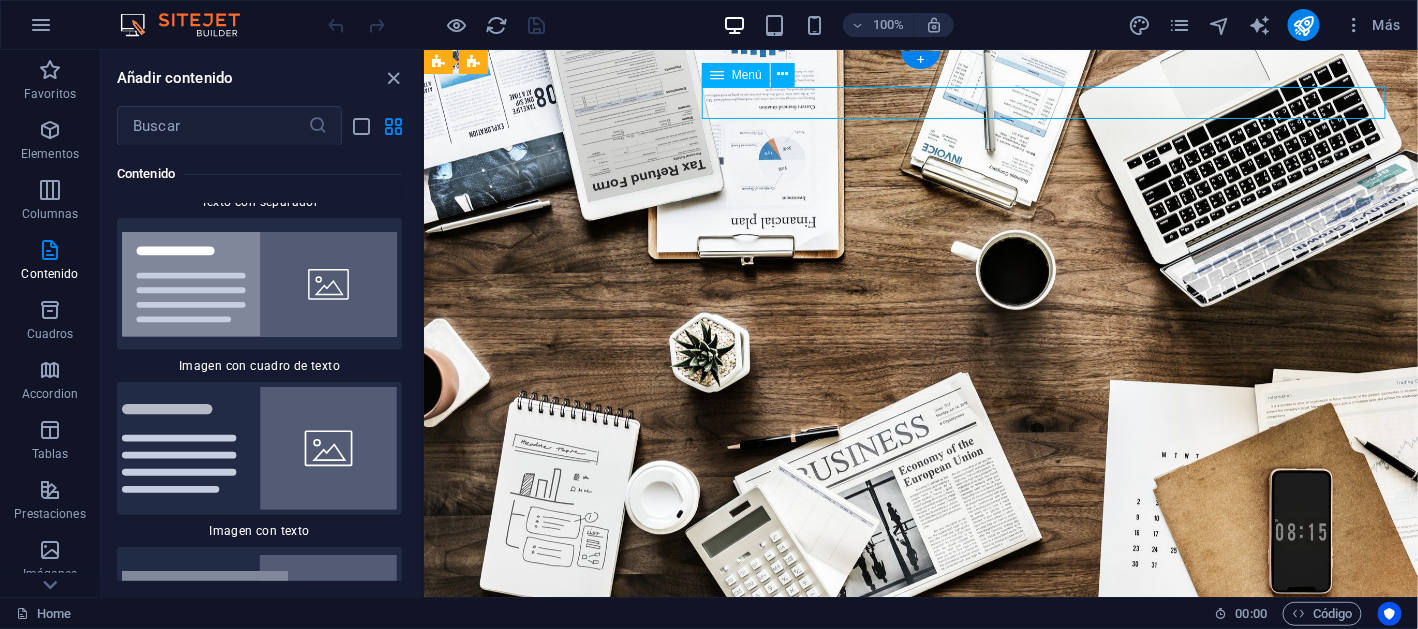 click on "INICIO Nosotros Servicios Proyectos Equipo Contacto" at bounding box center [920, 730] 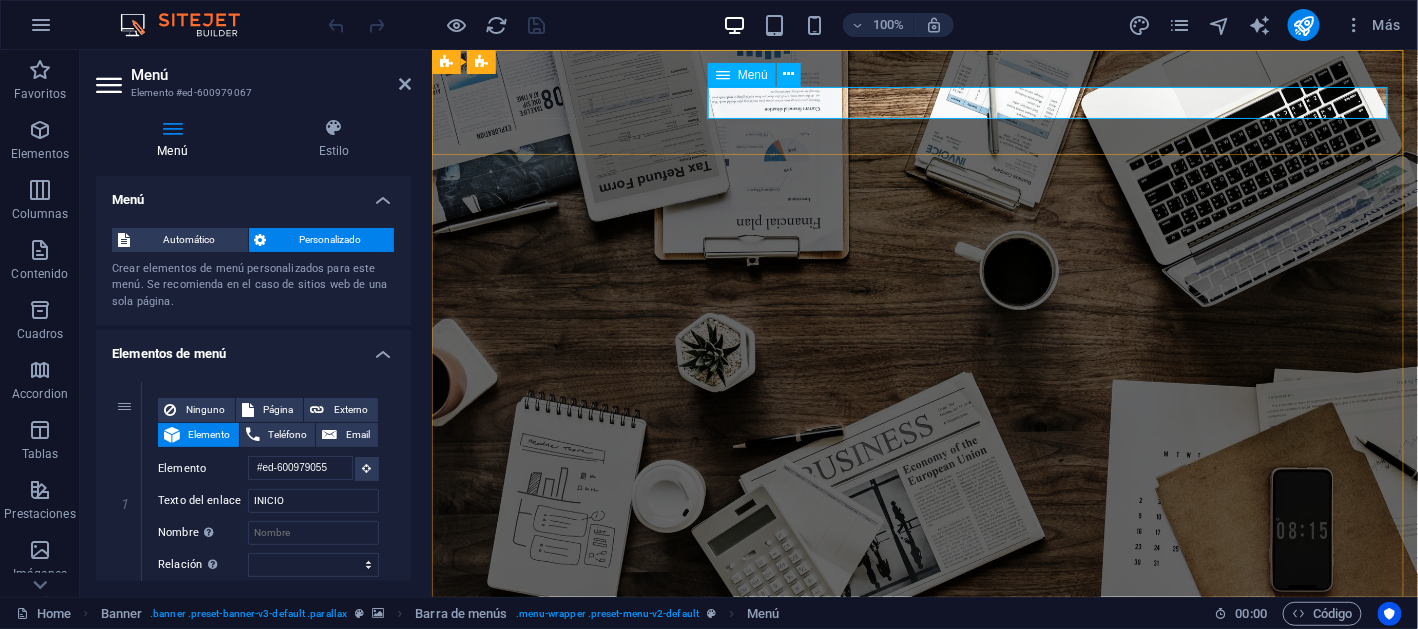 click on "INICIO Nosotros Servicios Proyectos Equipo Contacto" at bounding box center [924, 730] 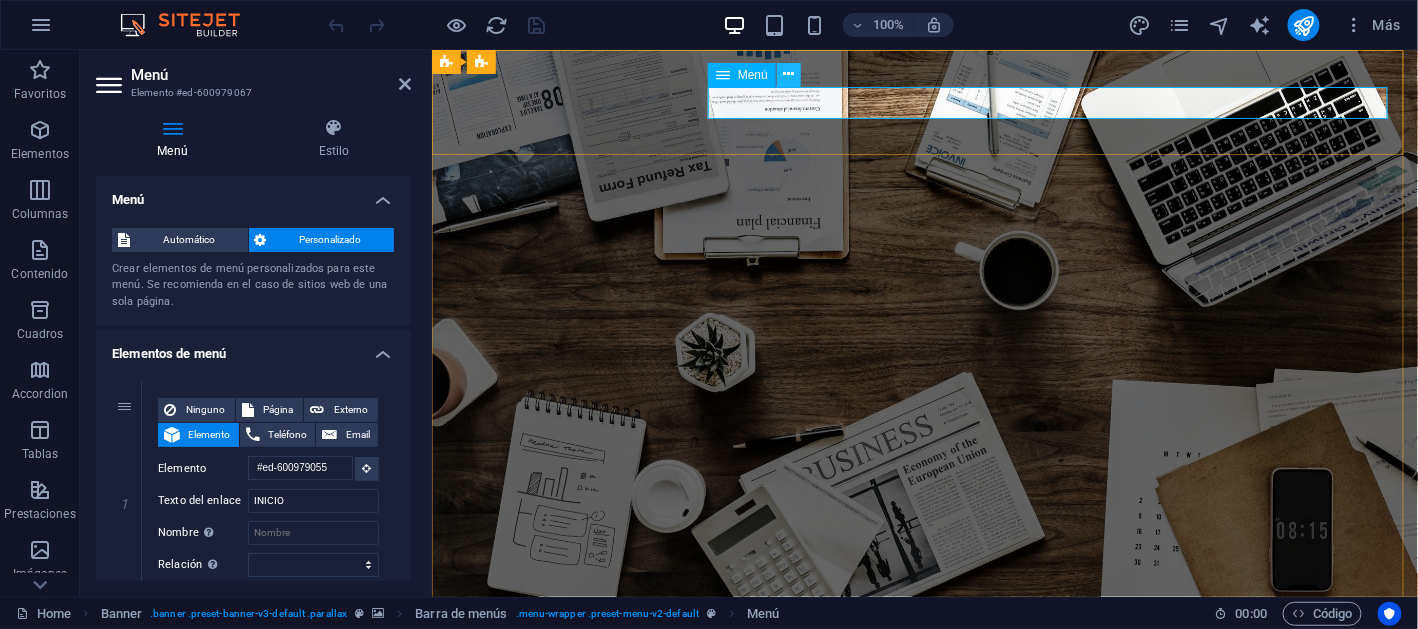 click at bounding box center [789, 75] 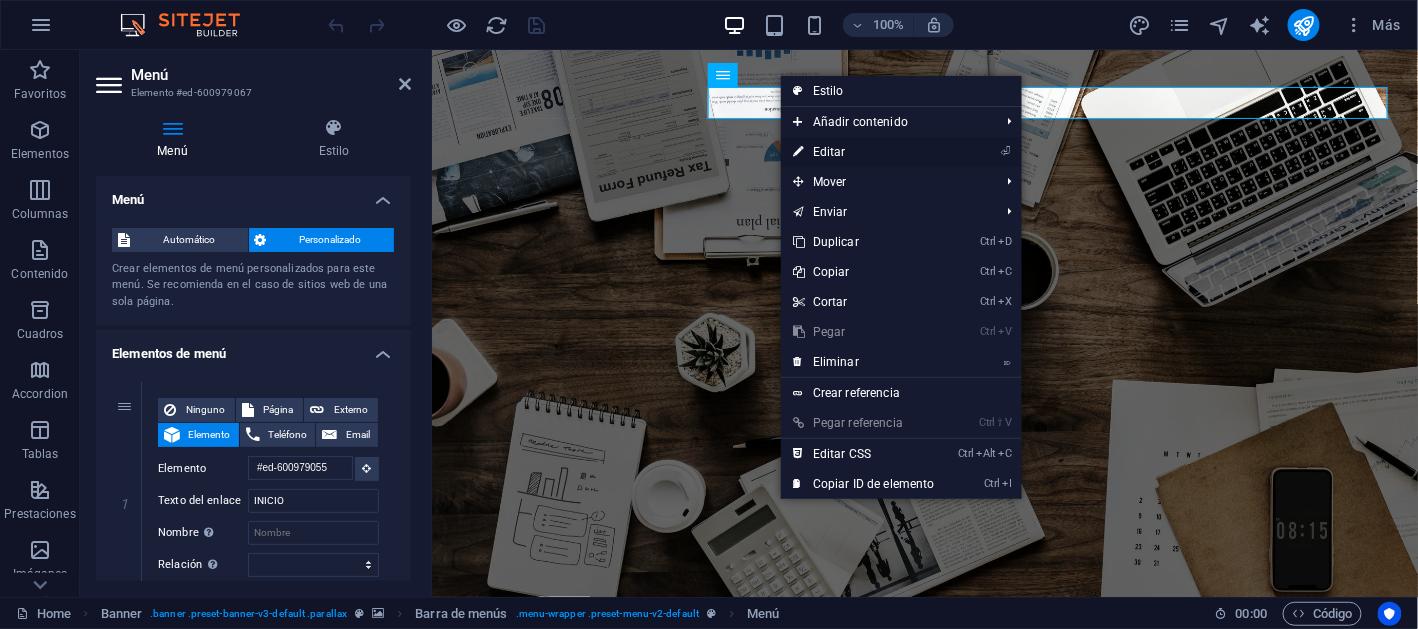 click on "⏎  Editar" at bounding box center [864, 152] 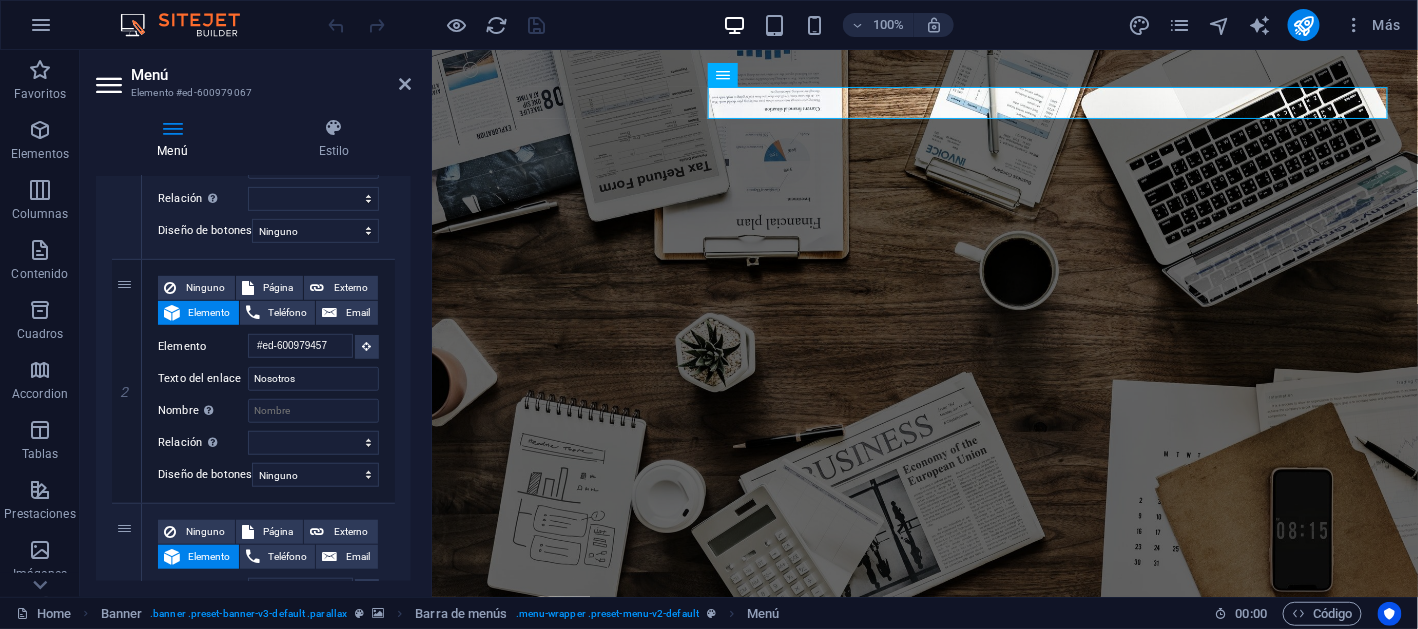scroll, scrollTop: 395, scrollLeft: 0, axis: vertical 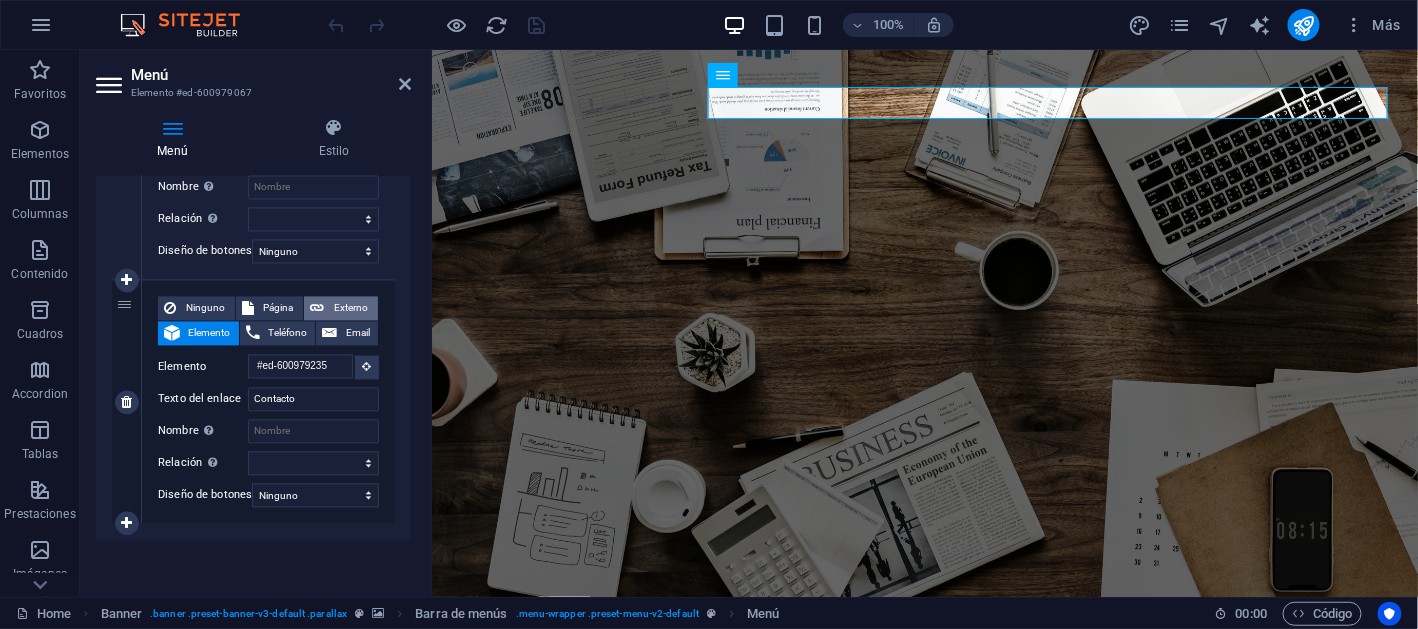 click on "Externo" at bounding box center [351, 309] 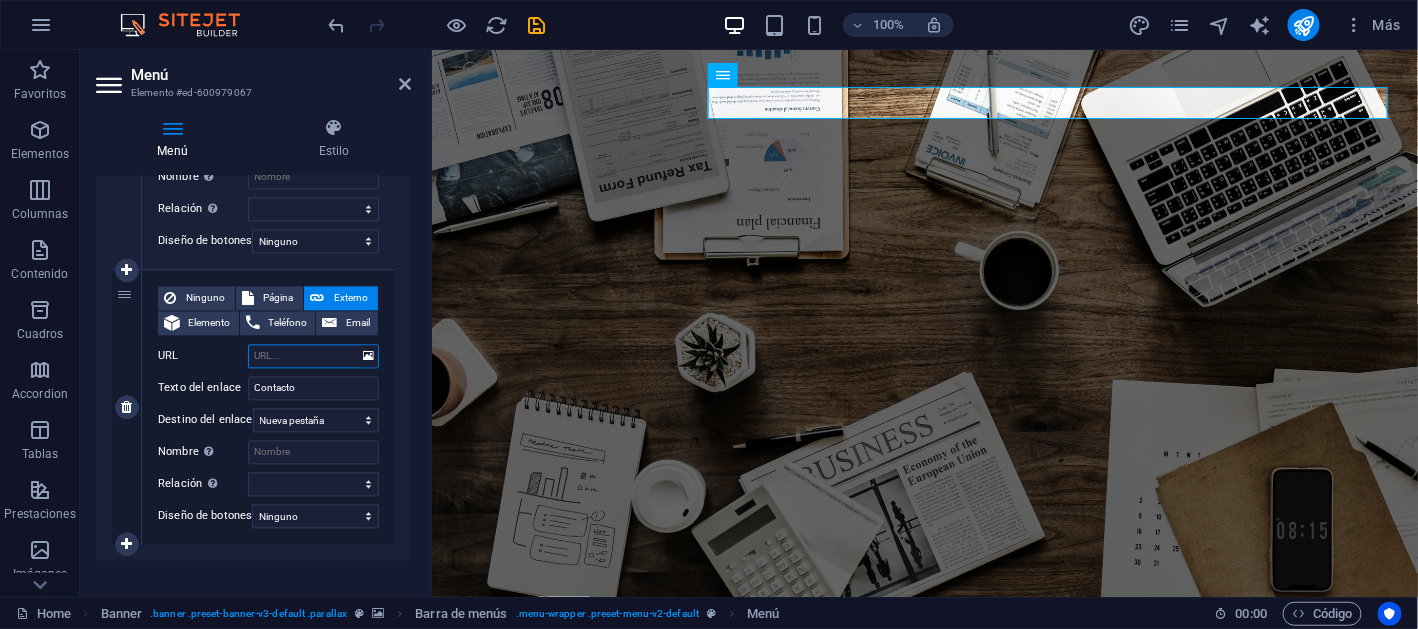 paste on "https://docs.google.com/spreadsheets/d/e/2PACX-1vQrvaLFe1npq_WNU8XfsCkZPUNHFw61i_8m_7jh0I3jAL5hw0nhyOXVEEbnTVZoR55fhD5nl3ELfPtm/pubhtml" 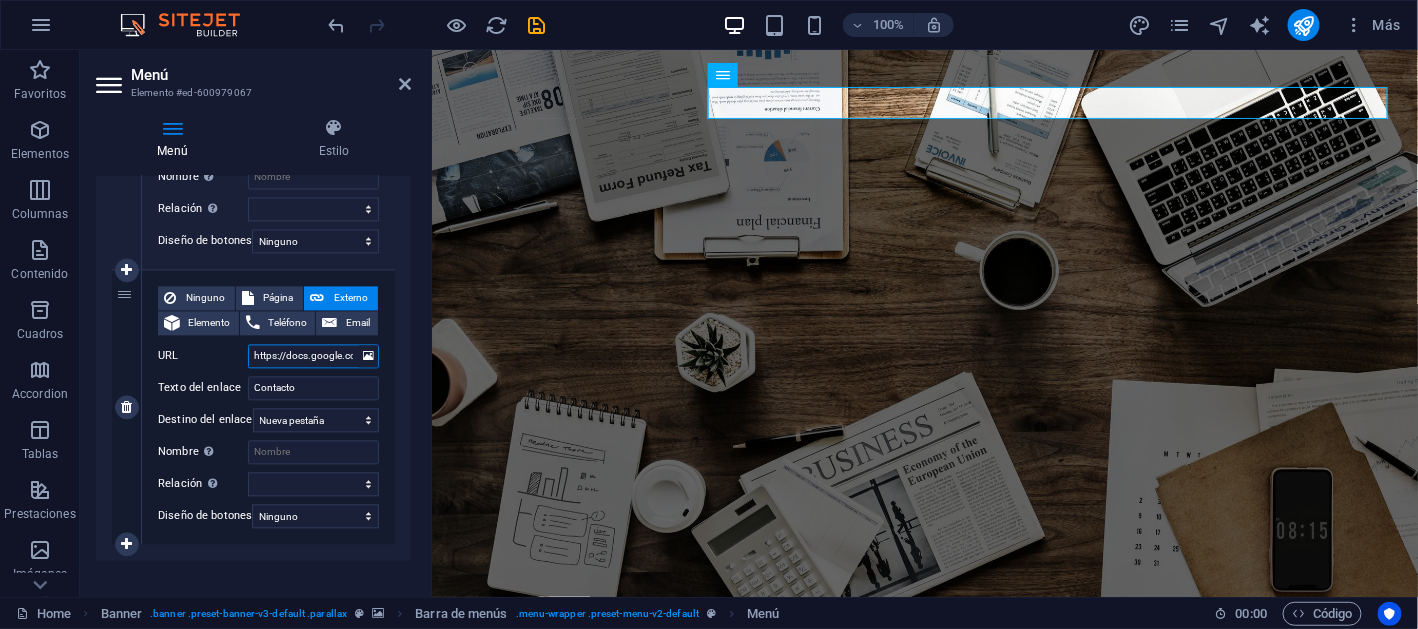 scroll, scrollTop: 0, scrollLeft: 618, axis: horizontal 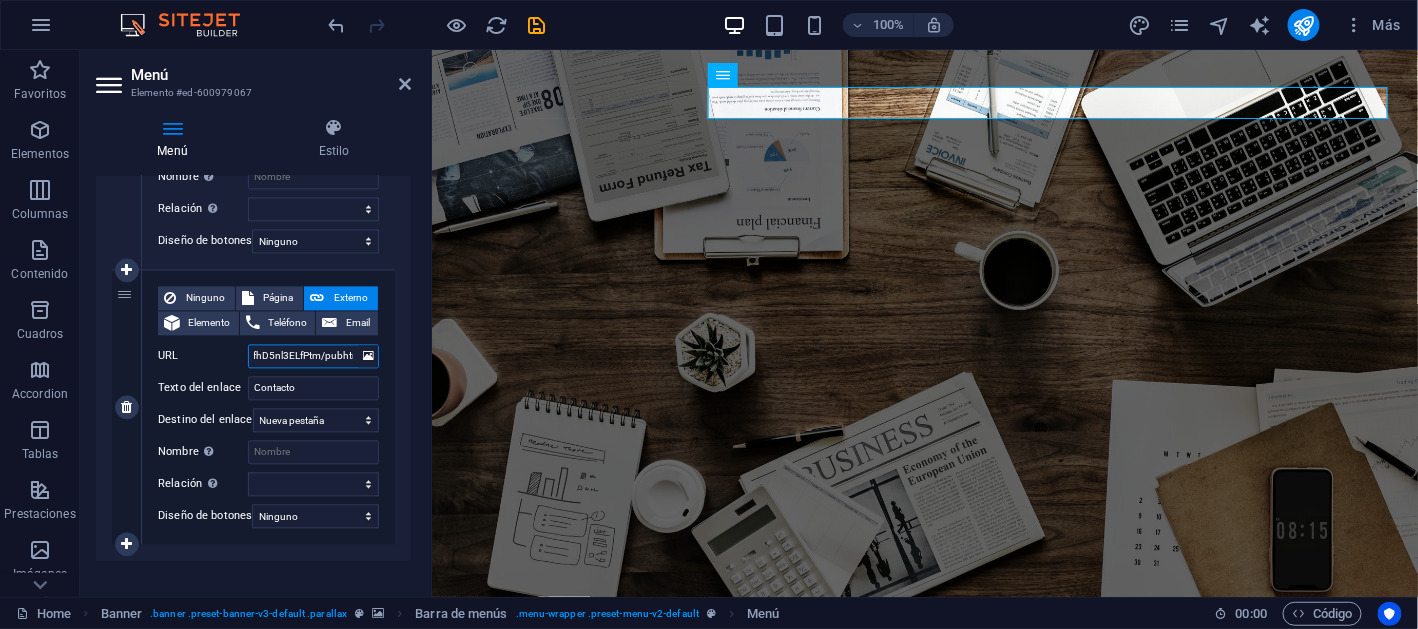 select 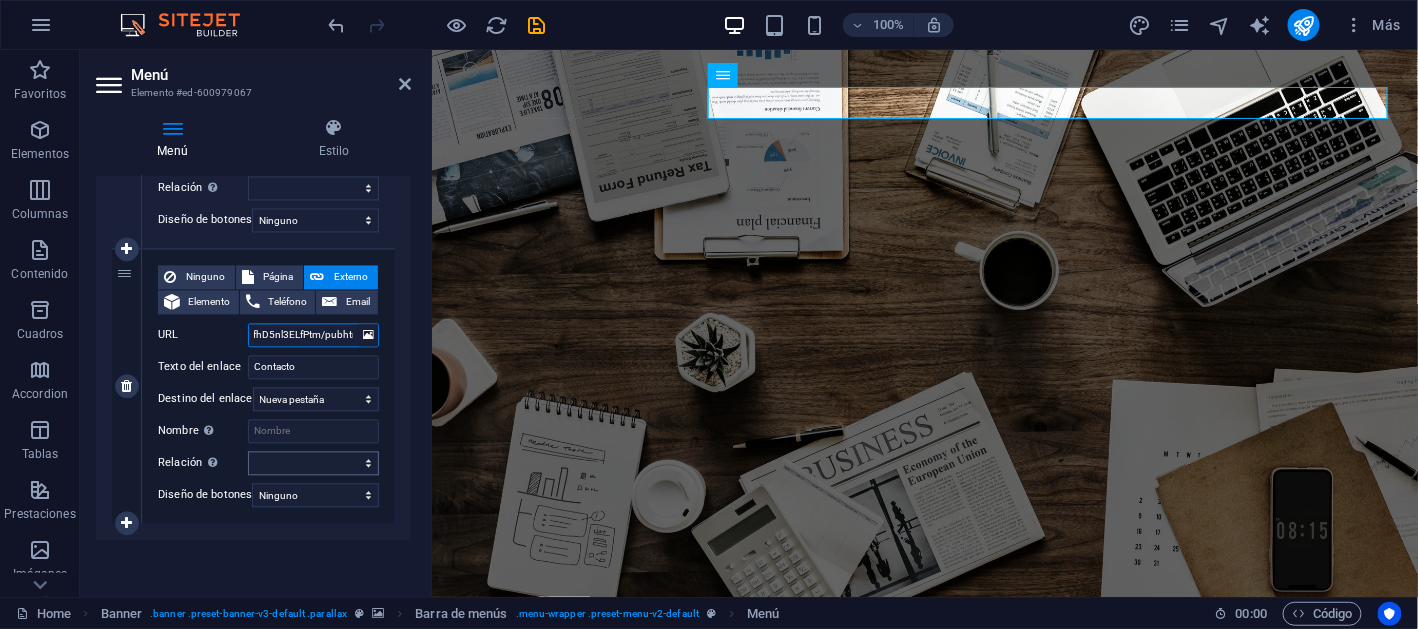 type on "https://docs.google.com/spreadsheets/d/e/2PACX-1vQrvaLFe1npq_WNU8XfsCkZPUNHFw61i_8m_7jh0I3jAL5hw0nhyOXVEEbnTVZoR55fhD5nl3ELfPtm/pubhtml" 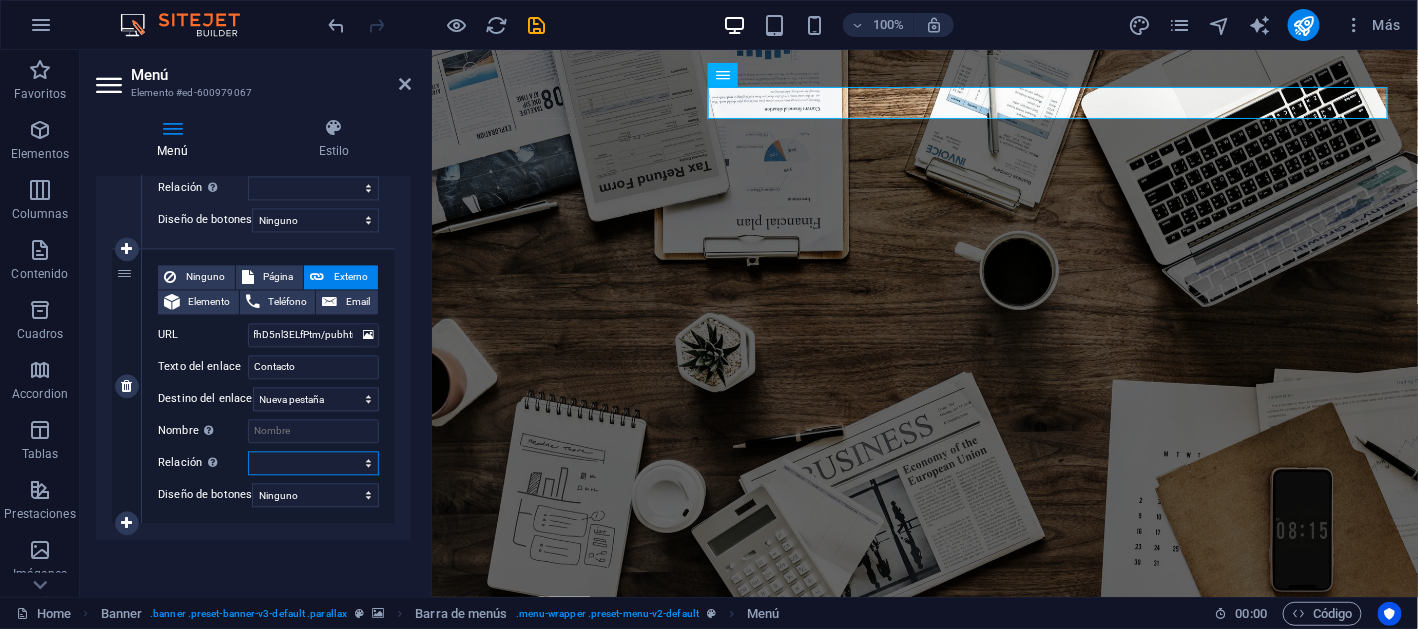 click on "alternativo autor marcador externo ayuda licencia siguiente nofollow noreferrer noopener ant buscar etiqueta" at bounding box center [313, 464] 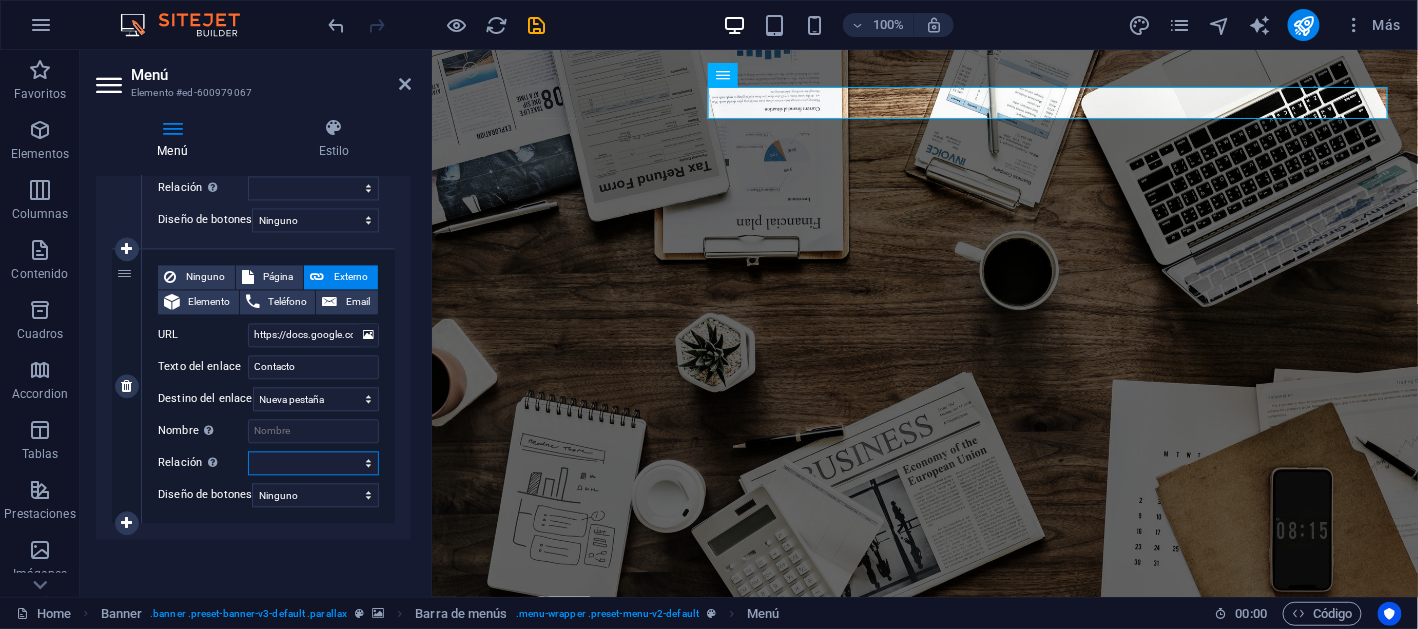 click on "alternativo autor marcador externo ayuda licencia siguiente nofollow noreferrer noopener ant buscar etiqueta" at bounding box center (313, 464) 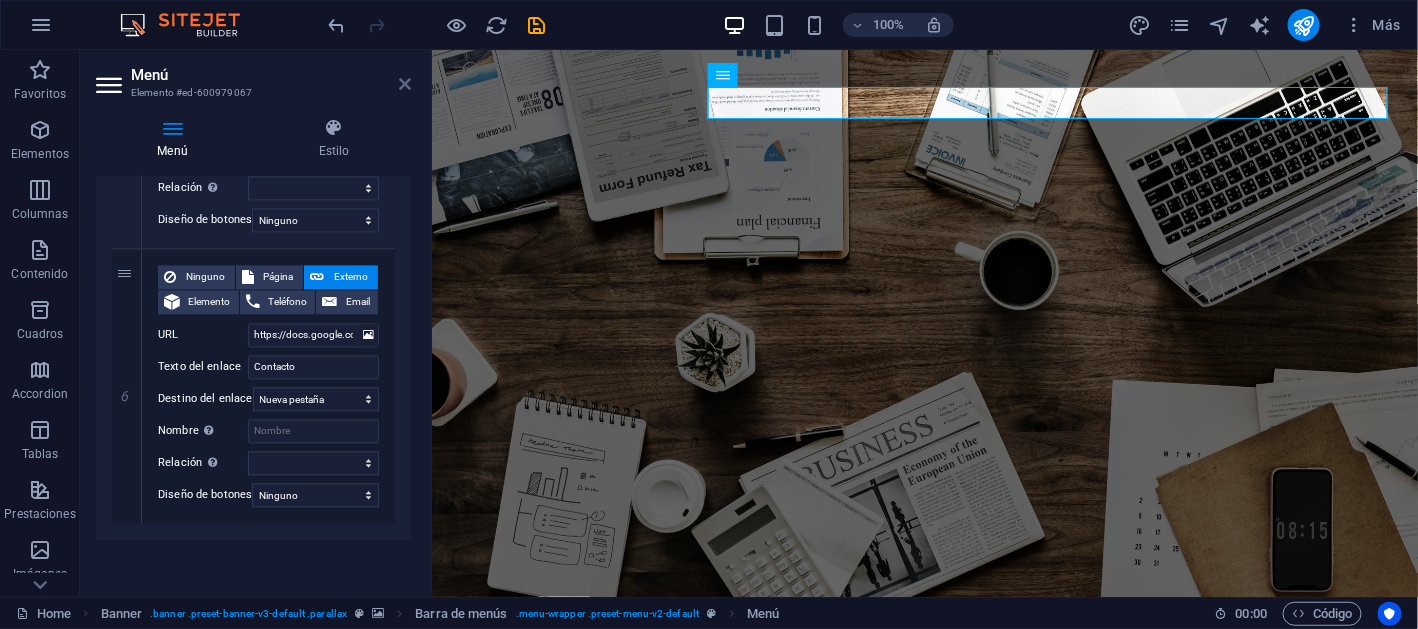 click at bounding box center [405, 84] 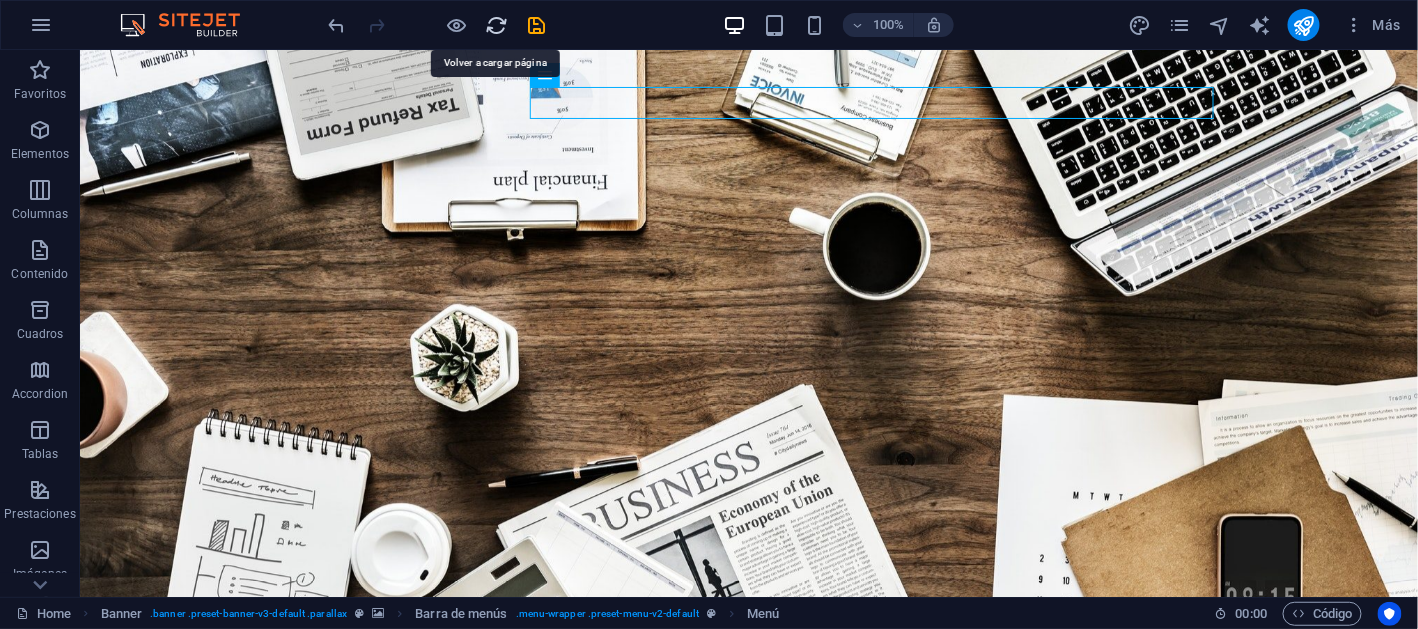 click at bounding box center [497, 25] 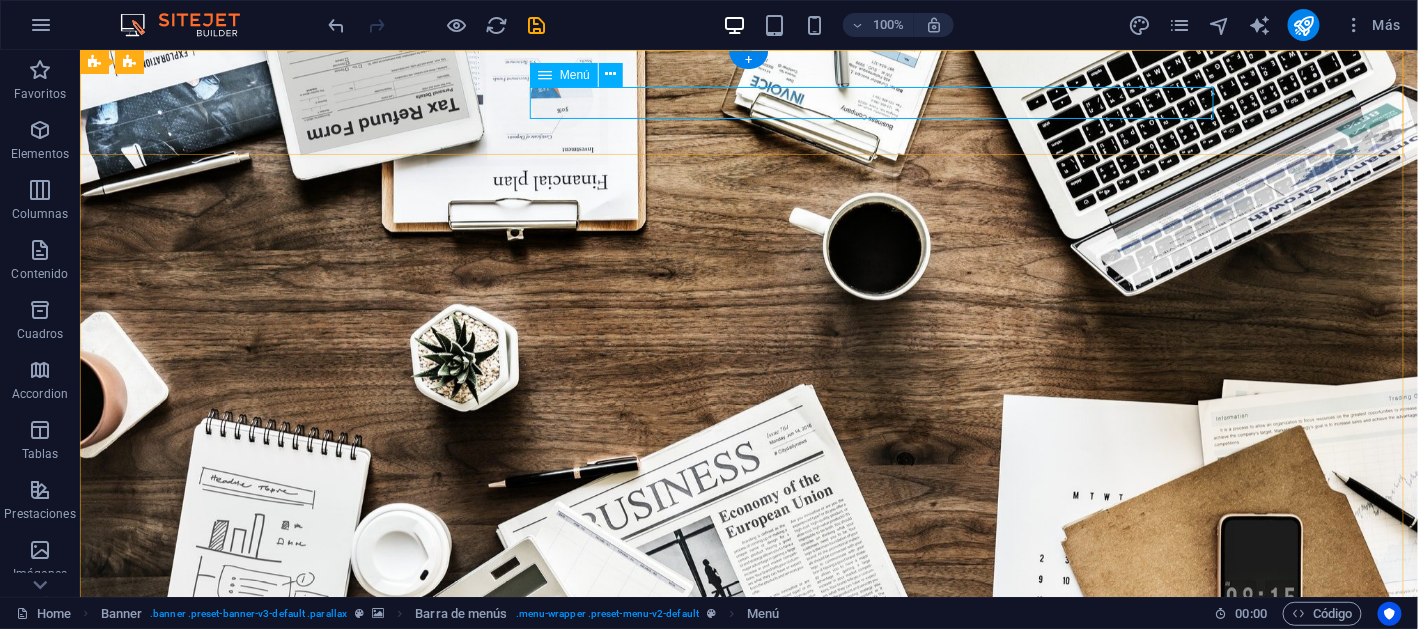 type 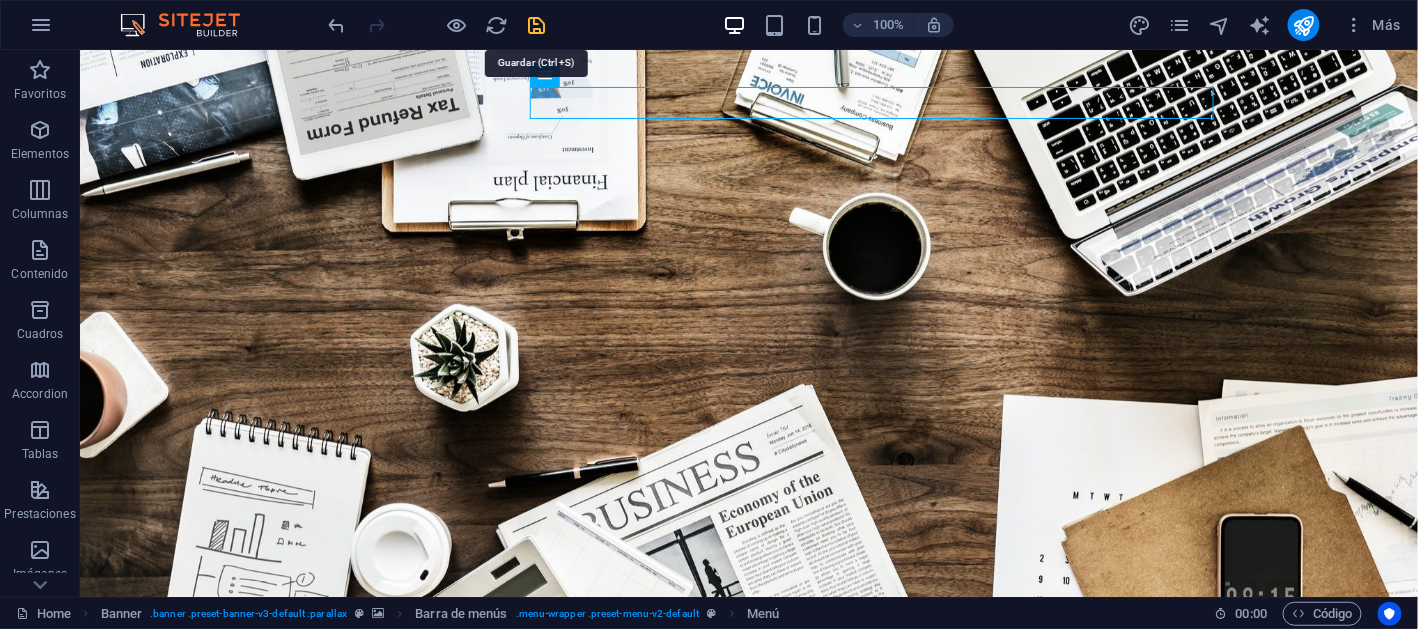 click at bounding box center [537, 25] 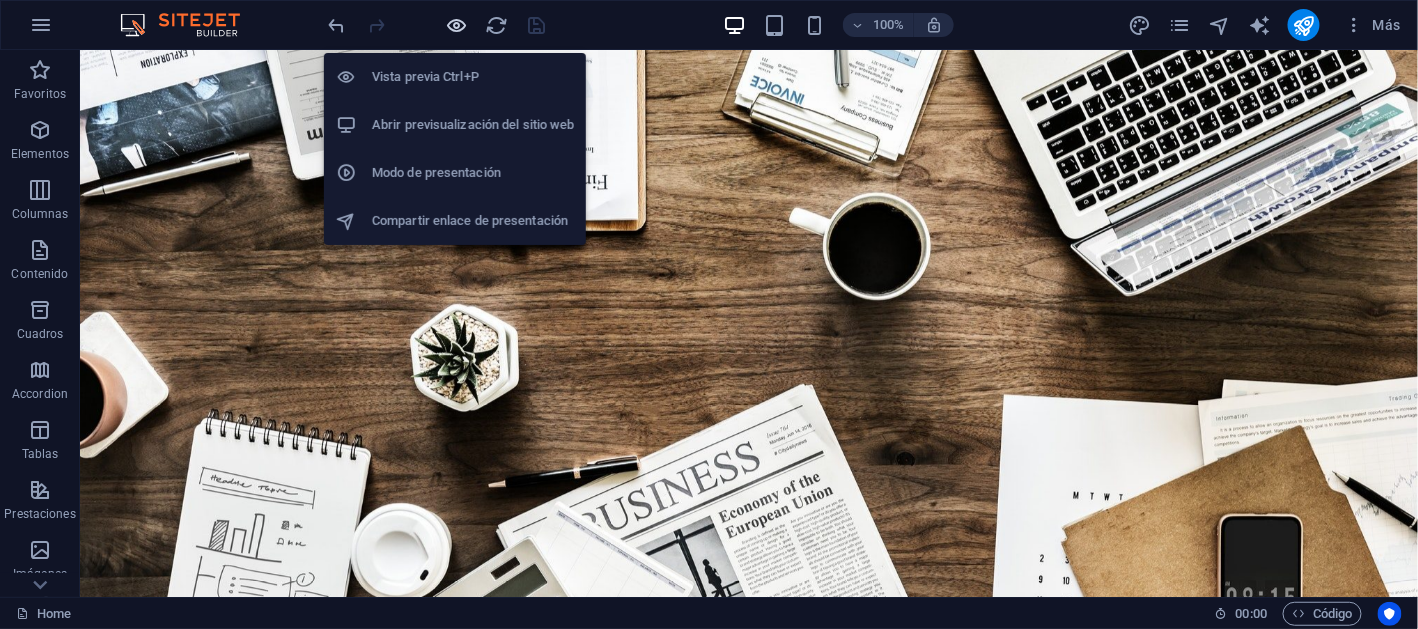 click at bounding box center [457, 25] 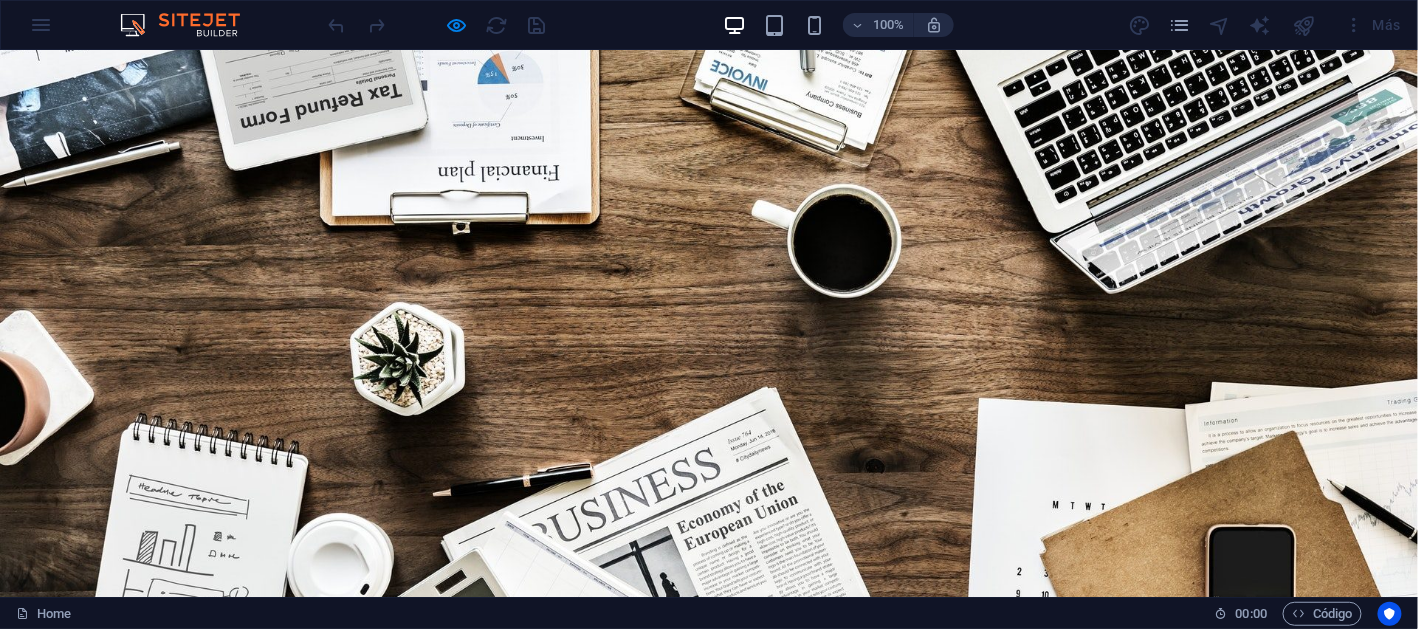 click on "Contacto" at bounding box center (1135, 730) 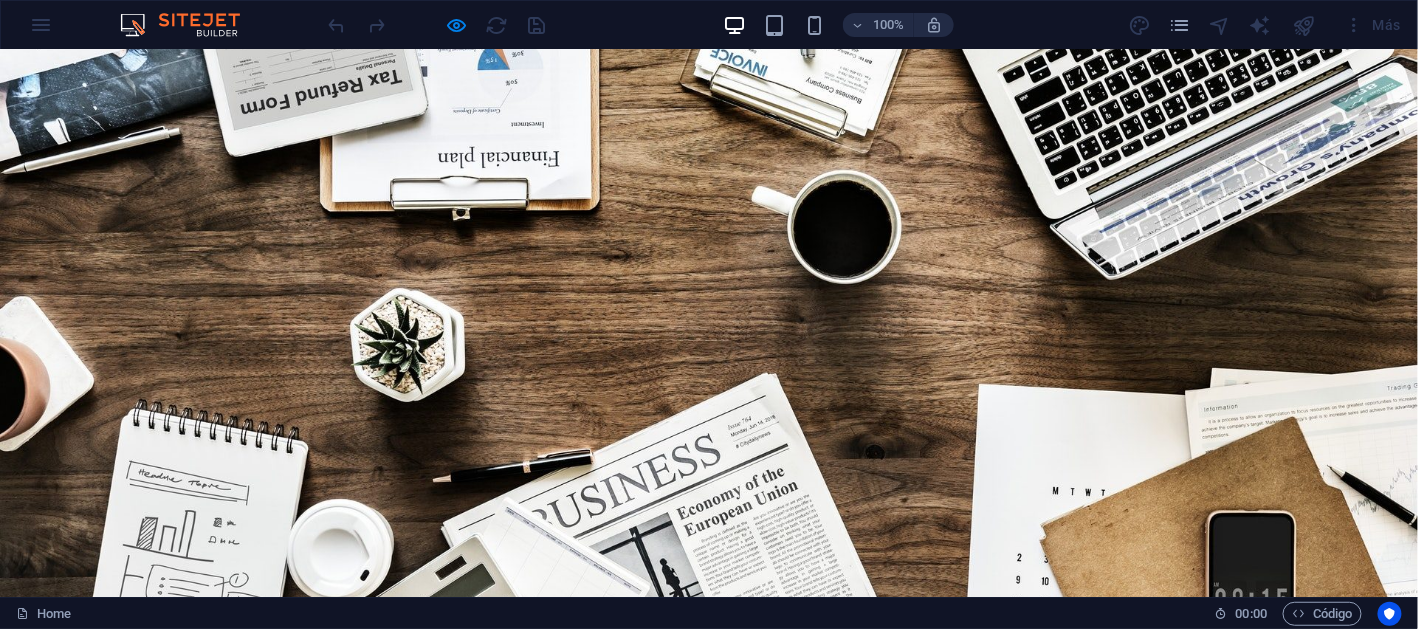 scroll, scrollTop: 0, scrollLeft: 0, axis: both 